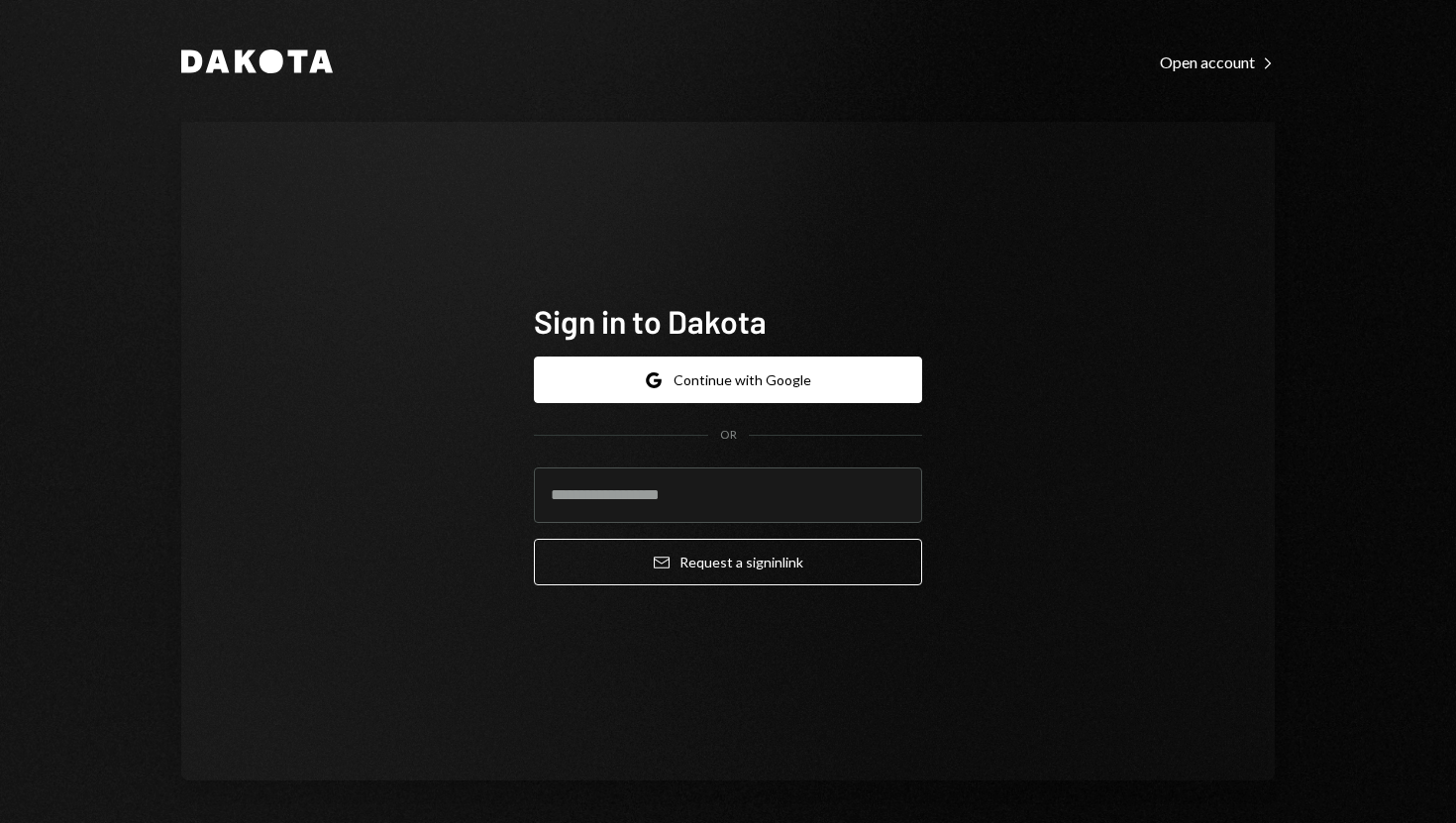 scroll, scrollTop: 0, scrollLeft: 0, axis: both 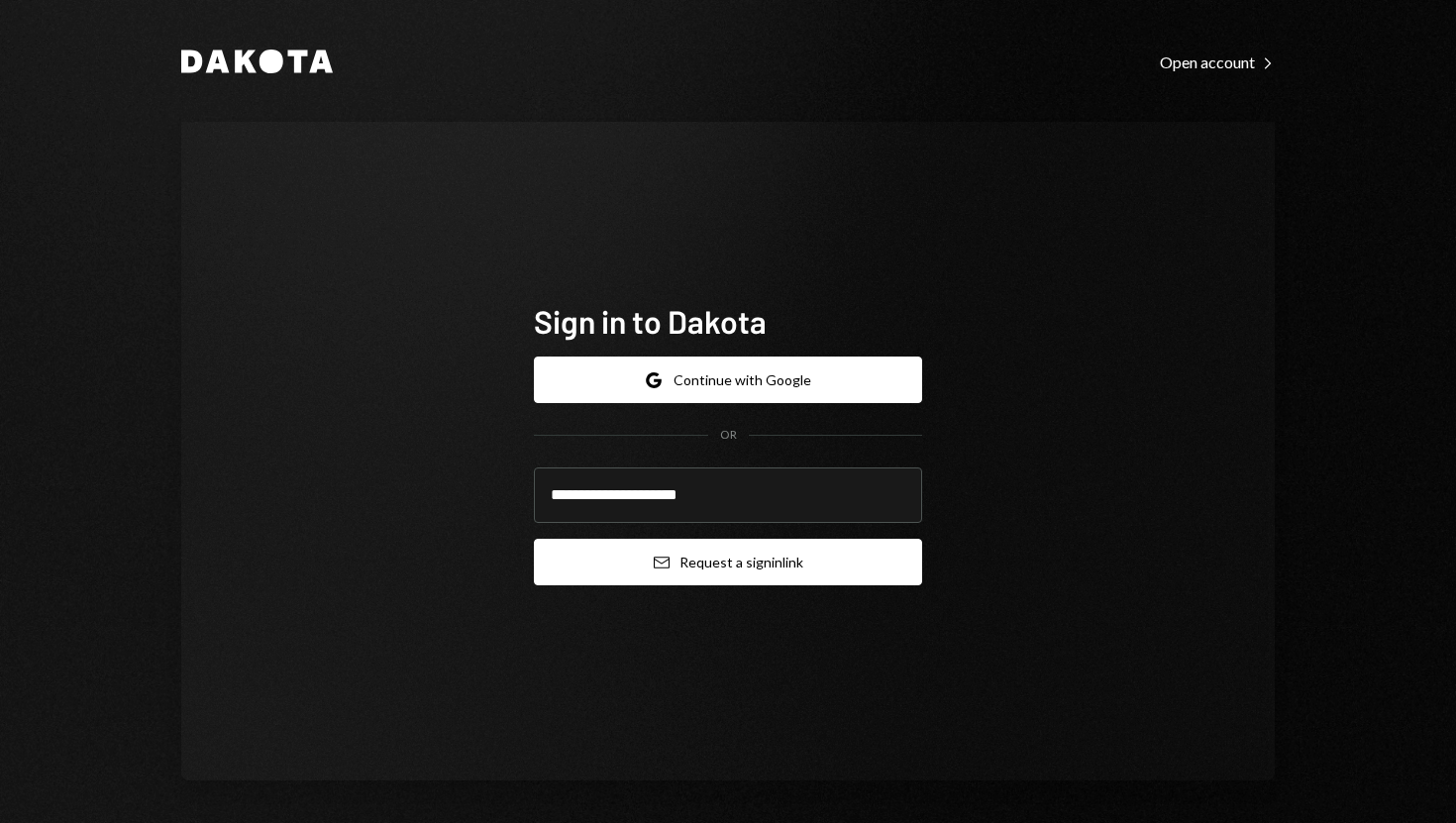 click on "Email Request a sign  in  link" at bounding box center (728, 562) 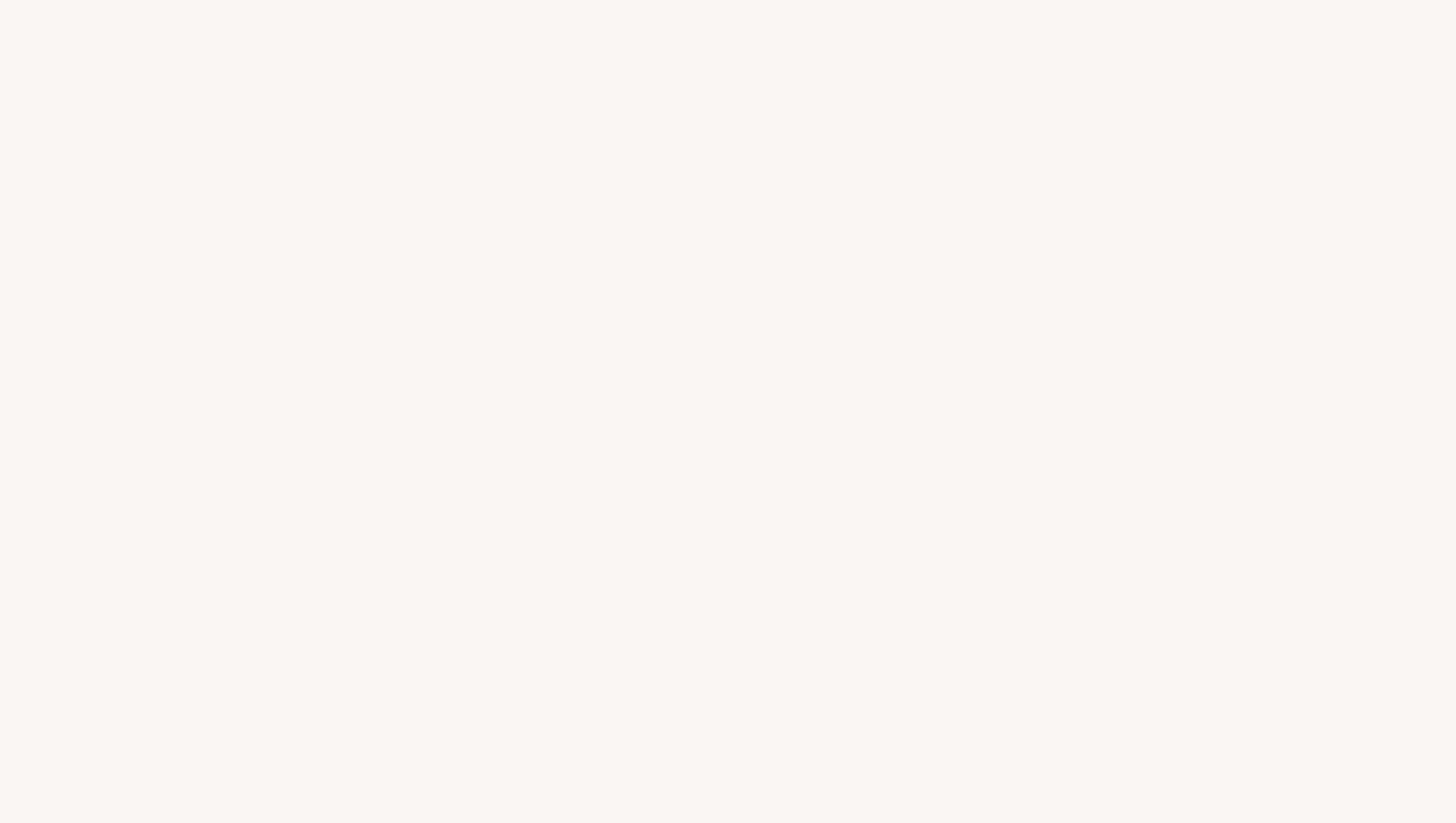 scroll, scrollTop: 0, scrollLeft: 0, axis: both 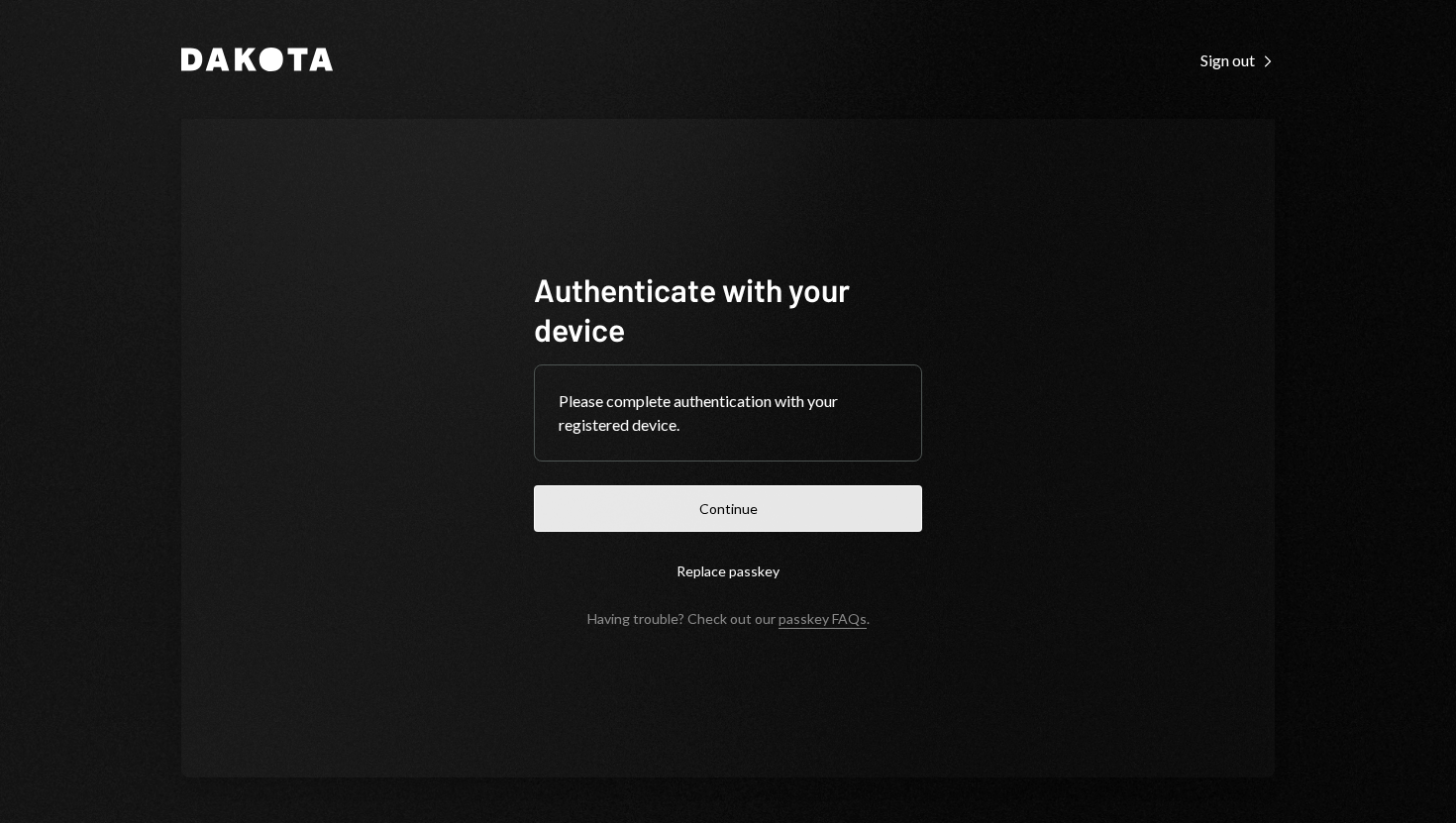 click on "Continue" at bounding box center (728, 508) 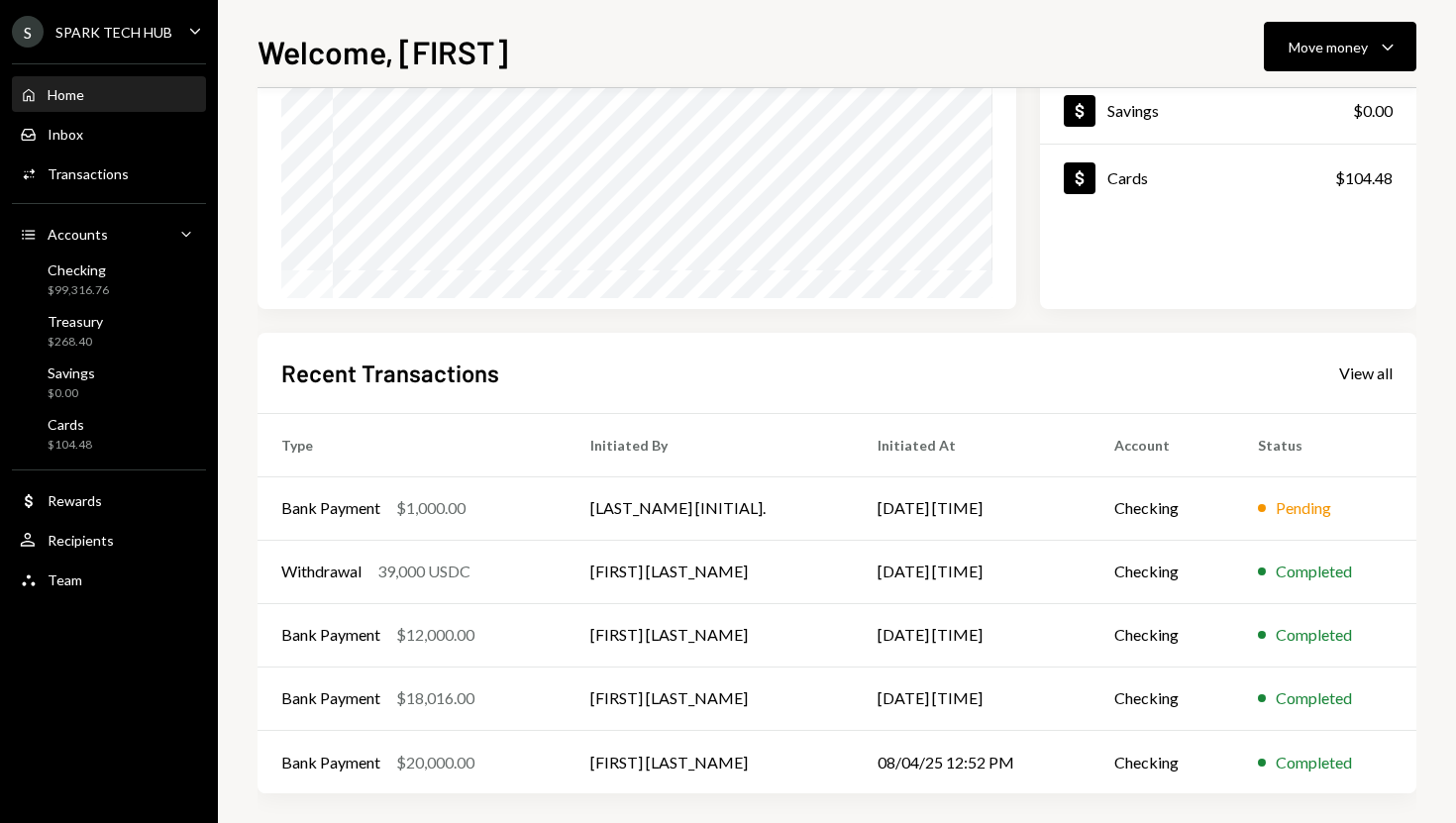 scroll, scrollTop: 276, scrollLeft: 0, axis: vertical 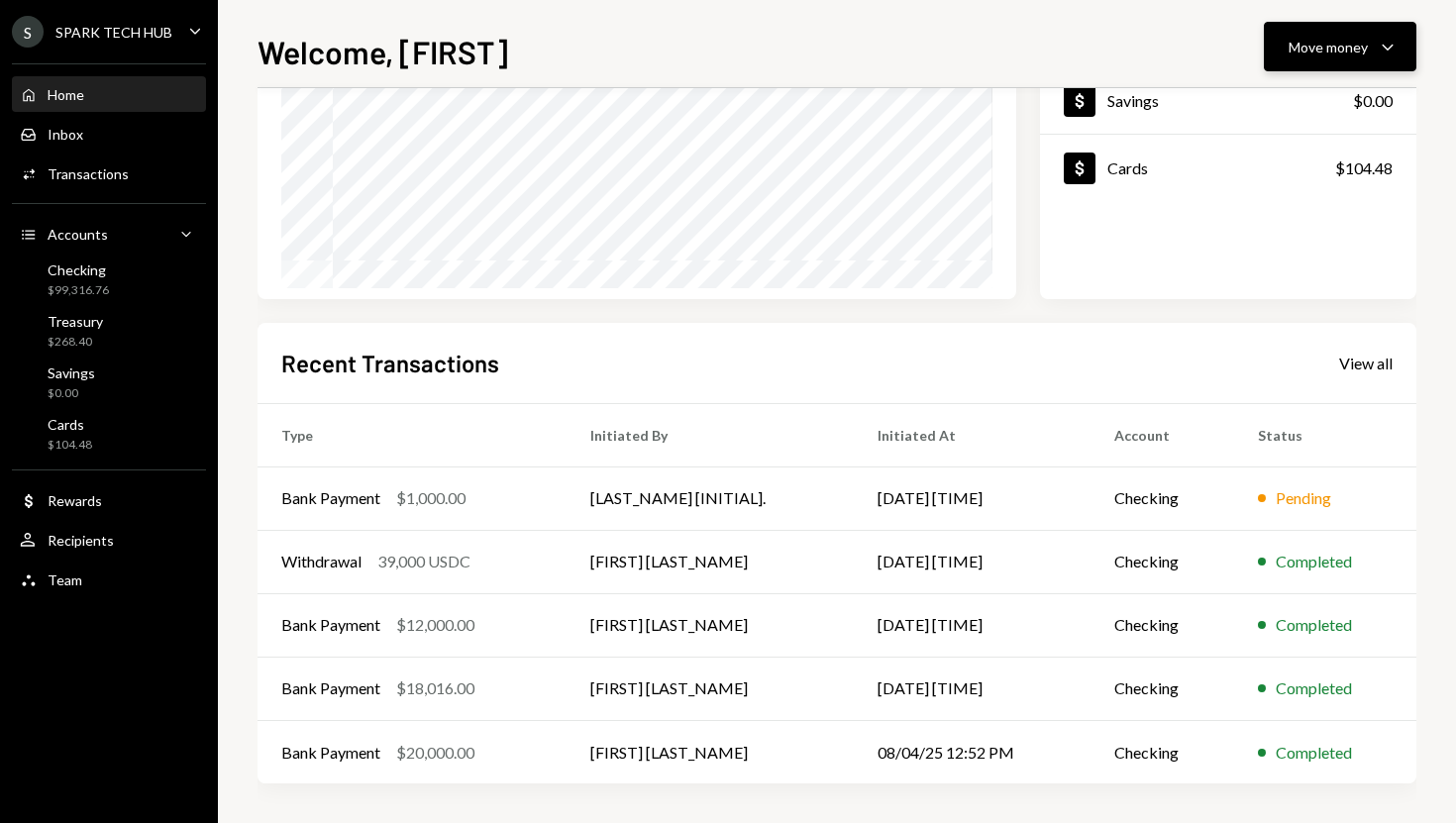 click on "Move money" at bounding box center (1328, 47) 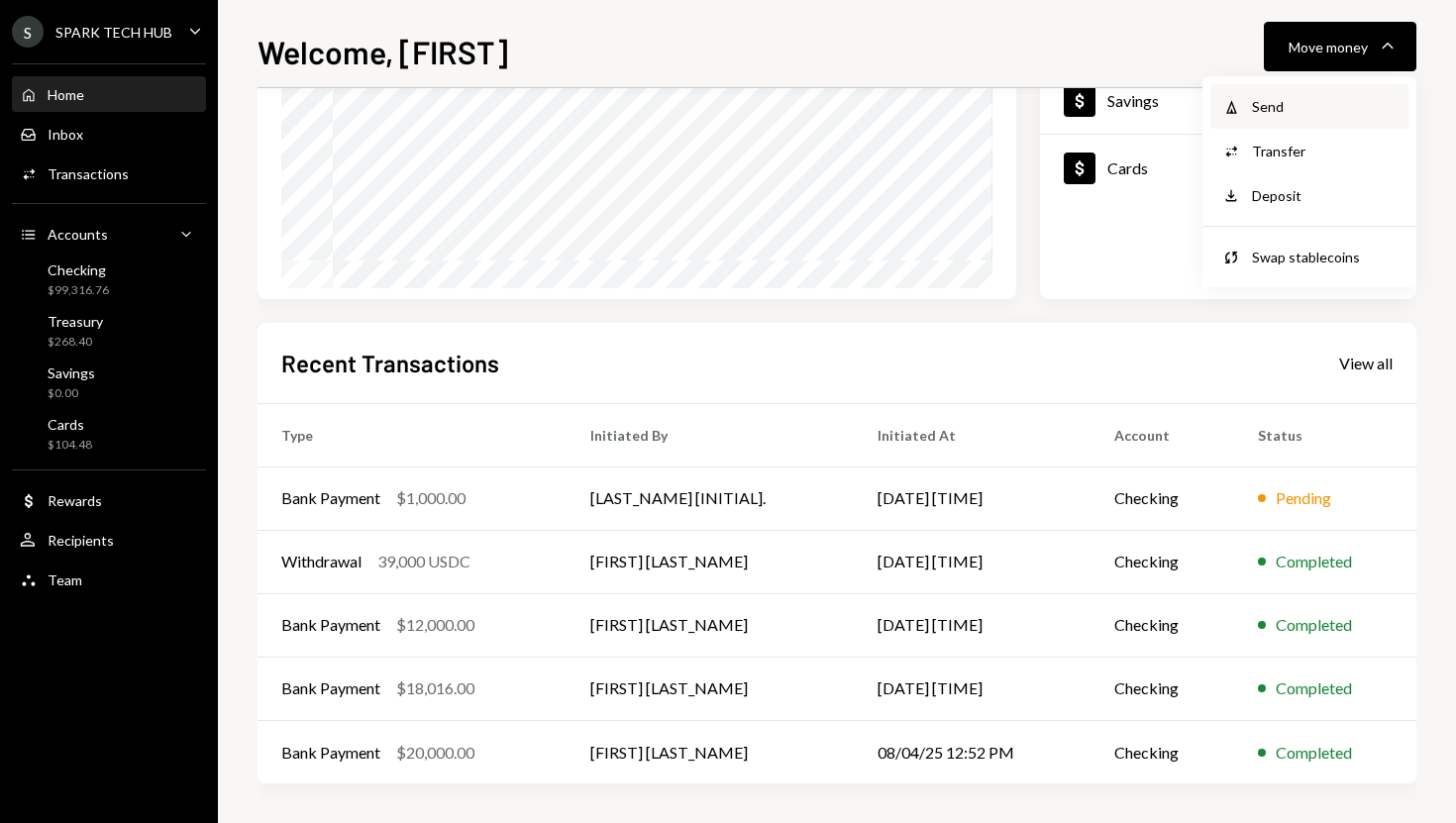 click on "Withdraw Send" at bounding box center [1309, 106] 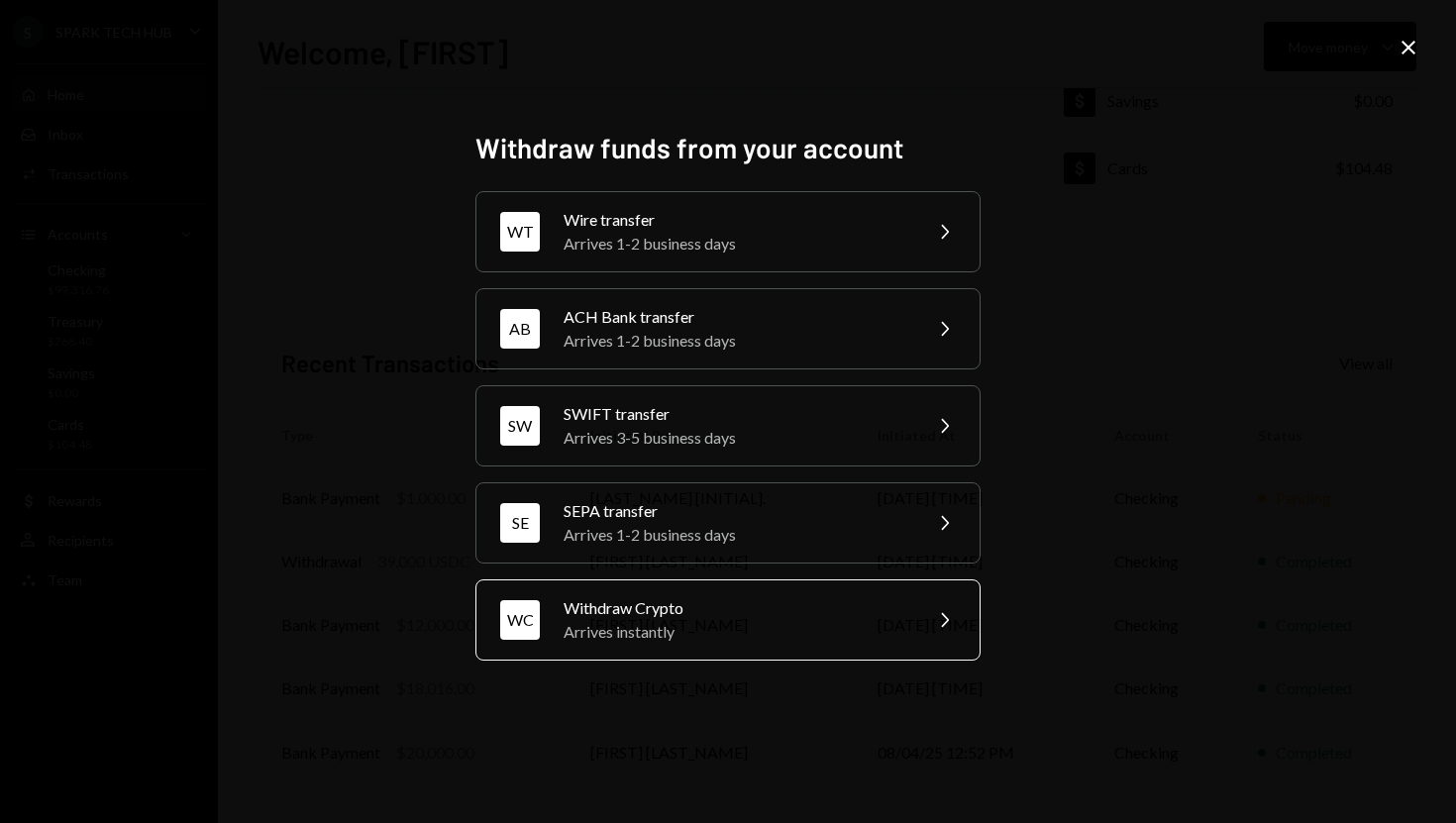 click on "Arrives instantly" at bounding box center [736, 632] 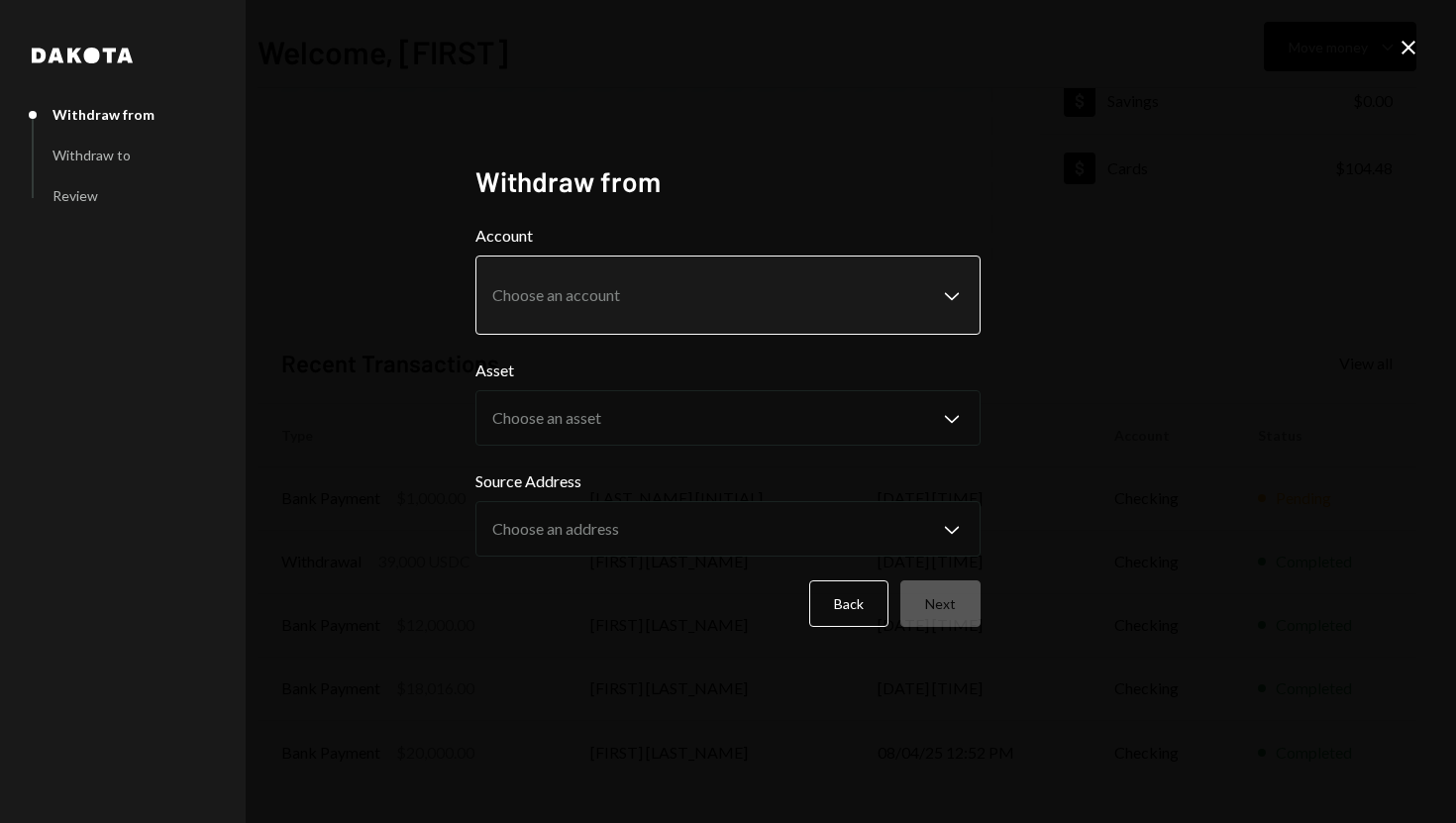 click on "**********" at bounding box center [728, 411] 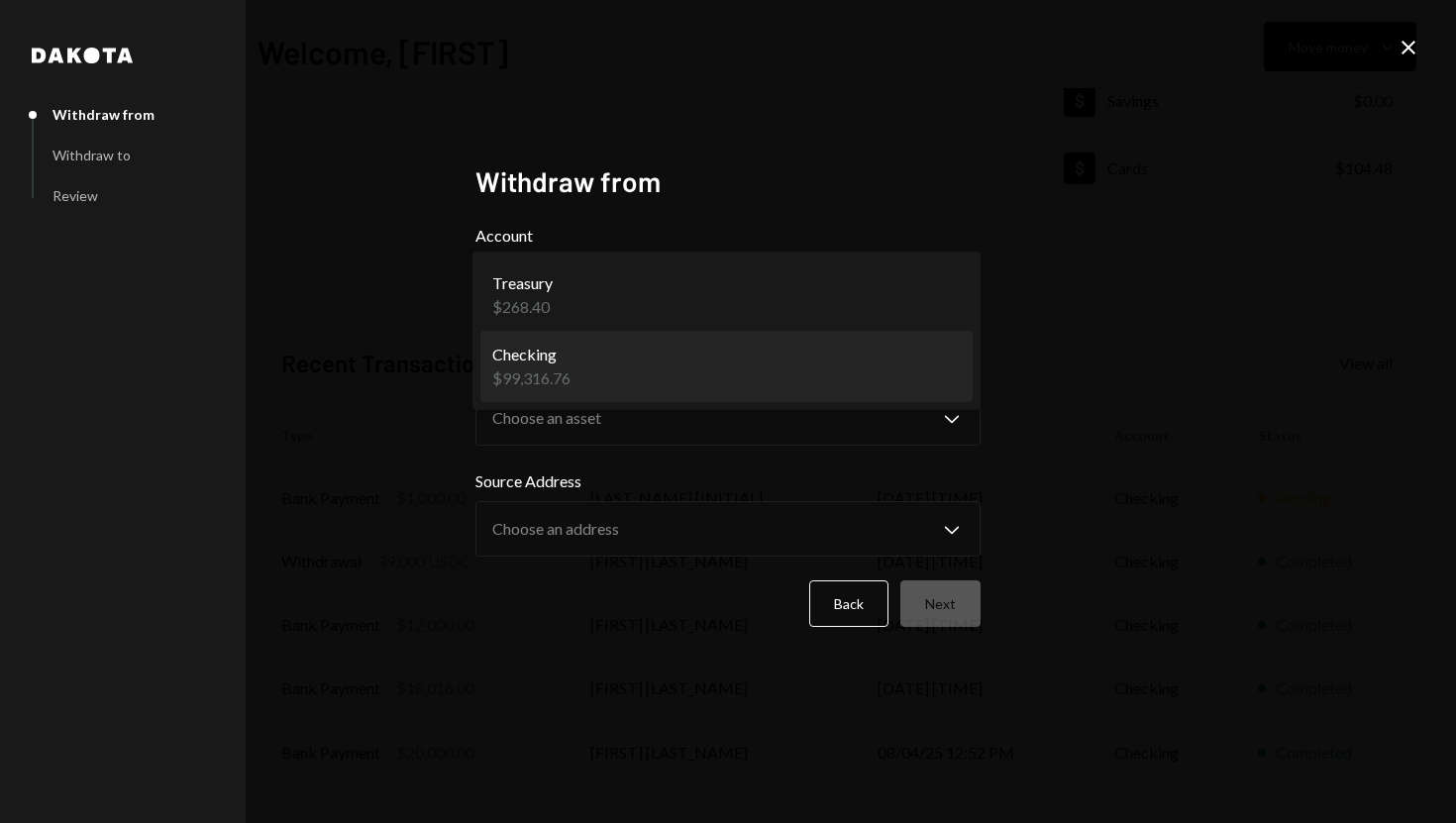 select on "**********" 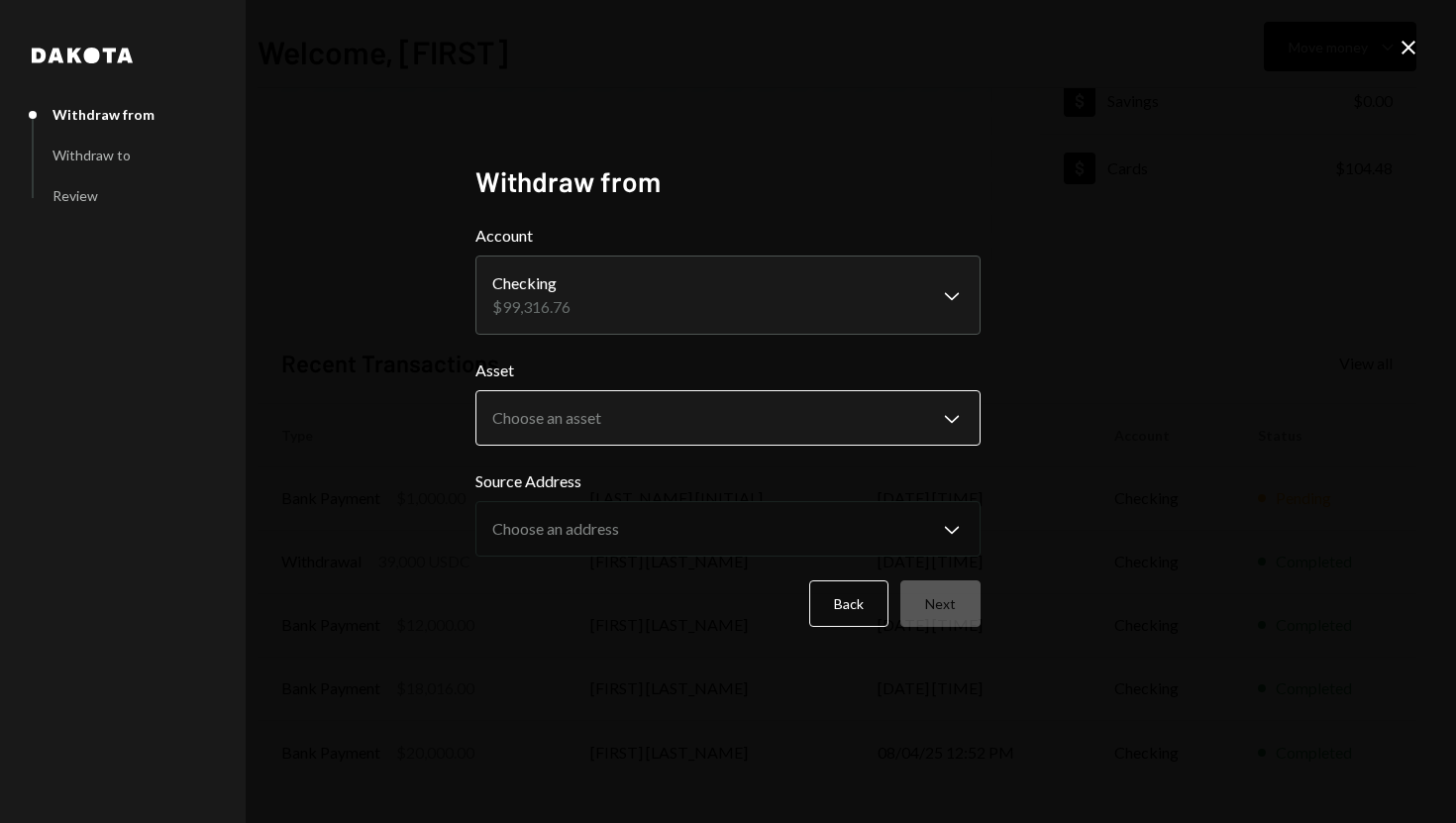 click on "**********" at bounding box center [728, 411] 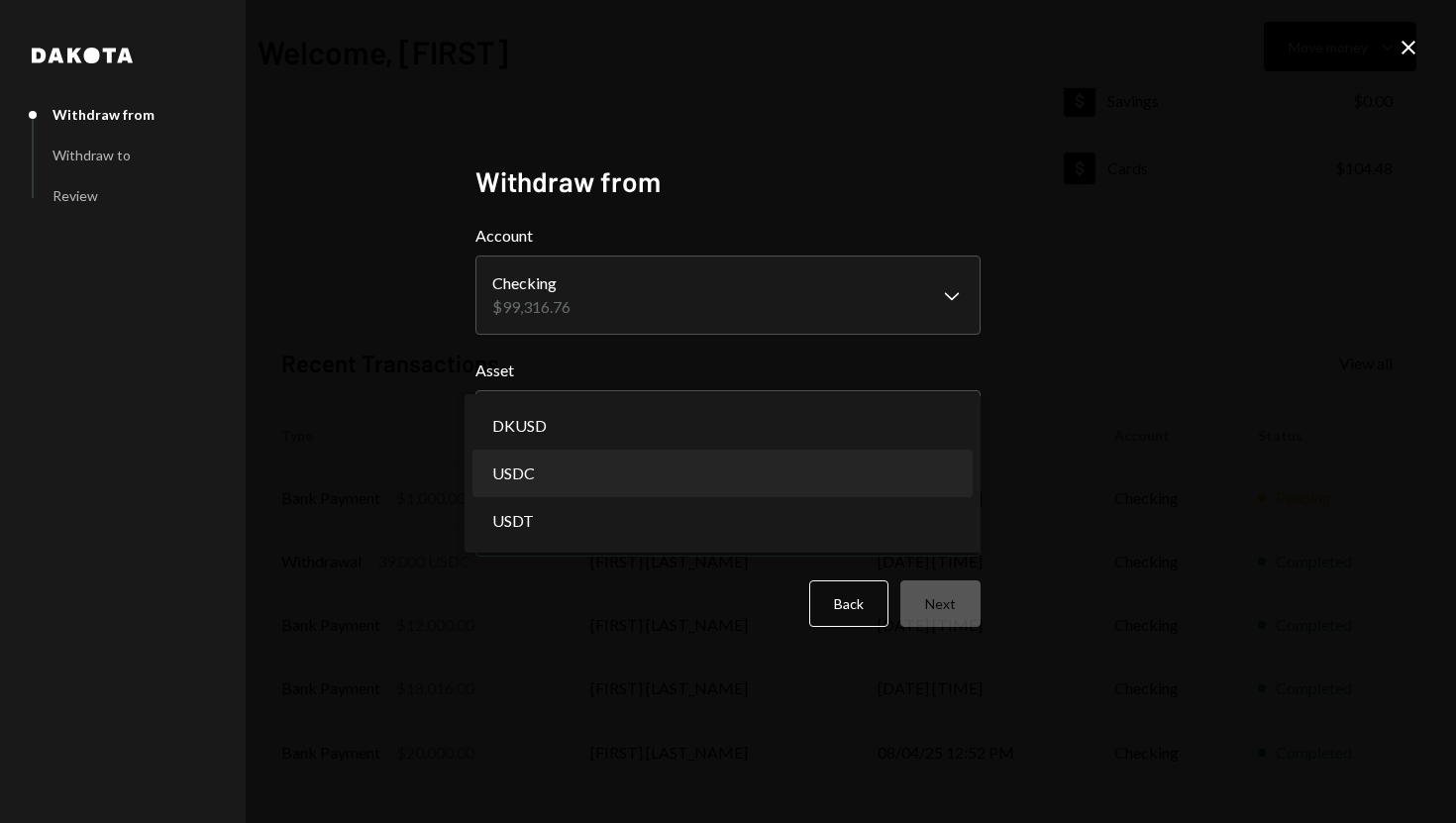 select on "****" 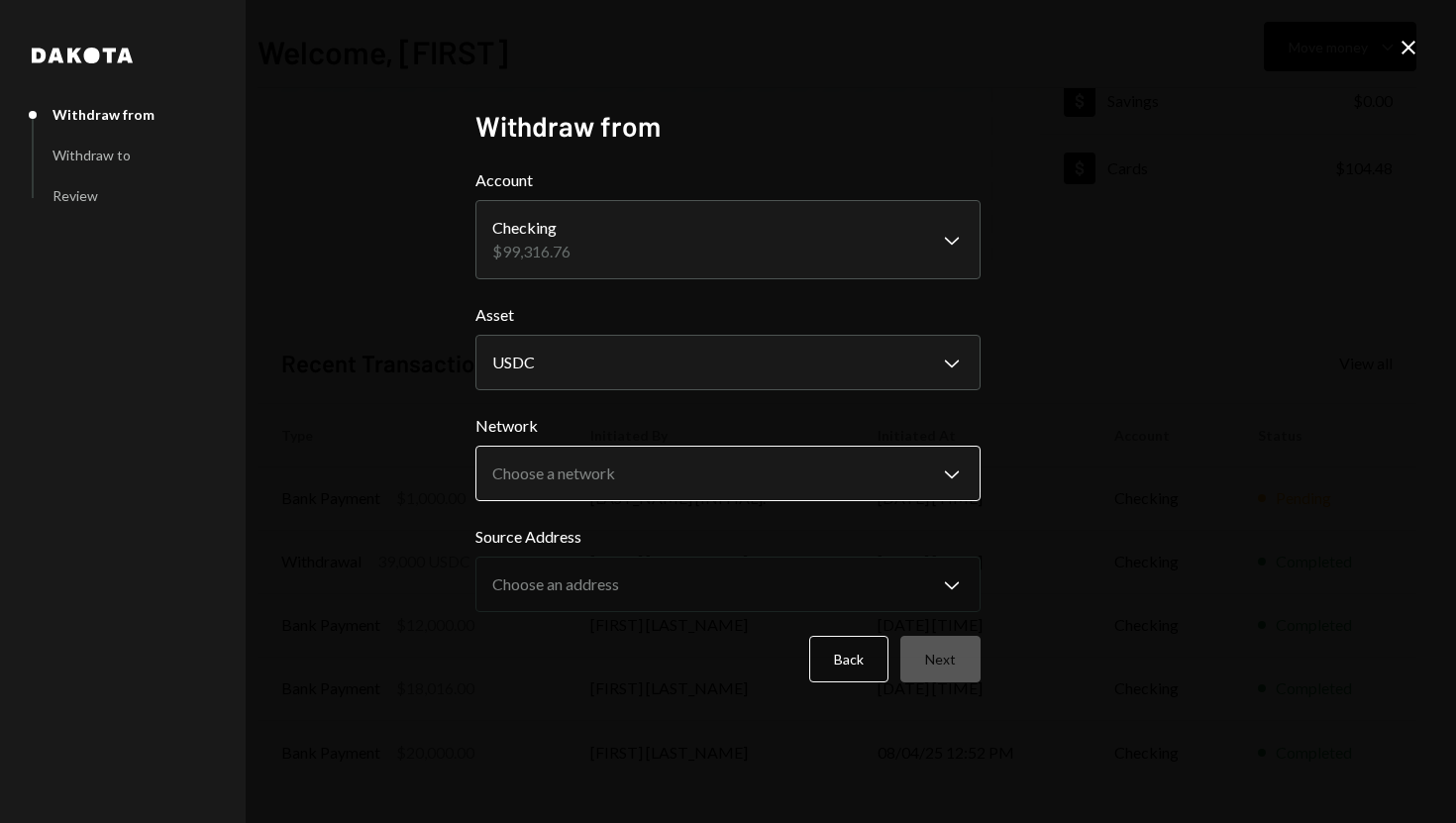 click on "**********" at bounding box center [728, 411] 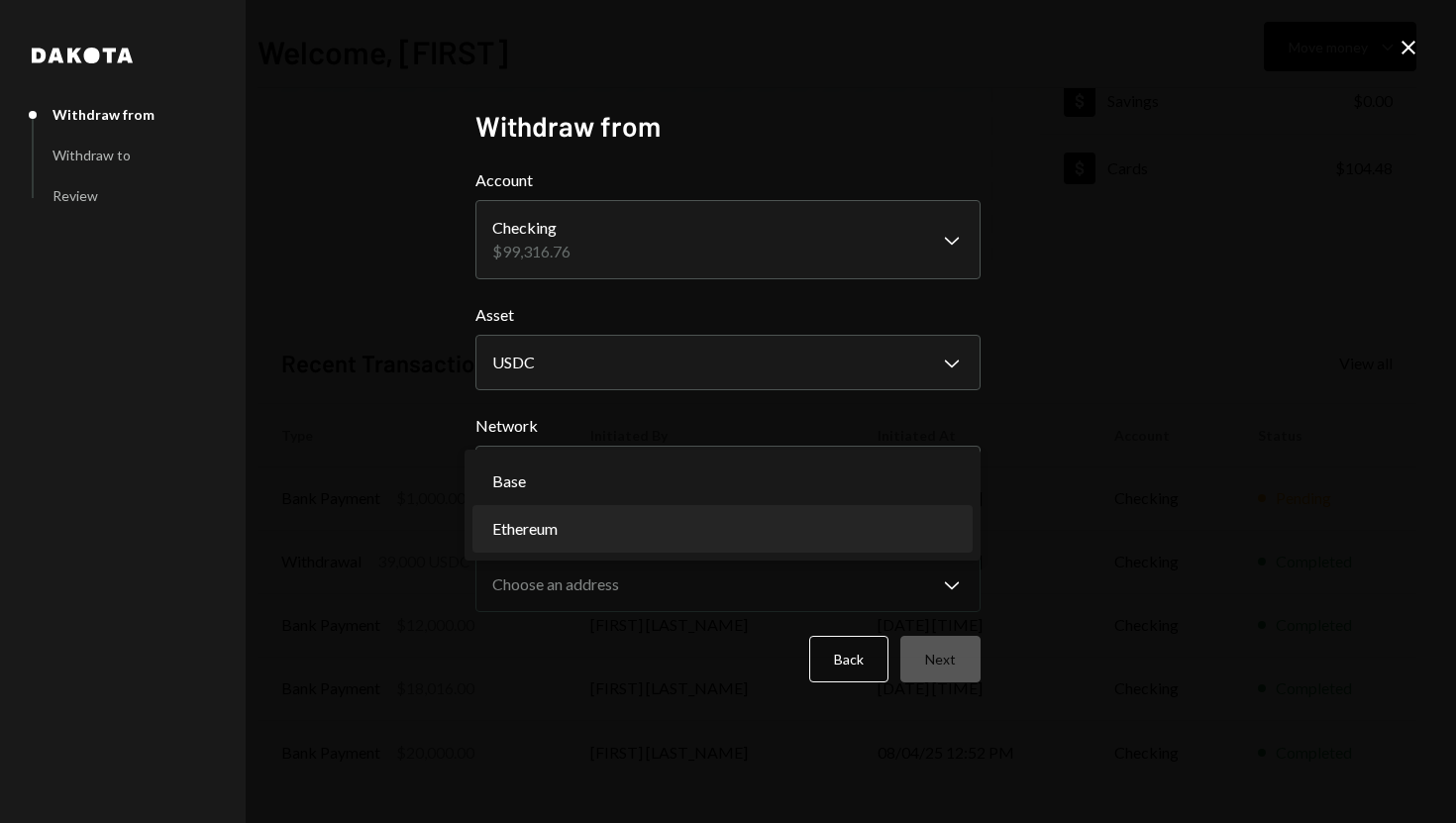 select on "**********" 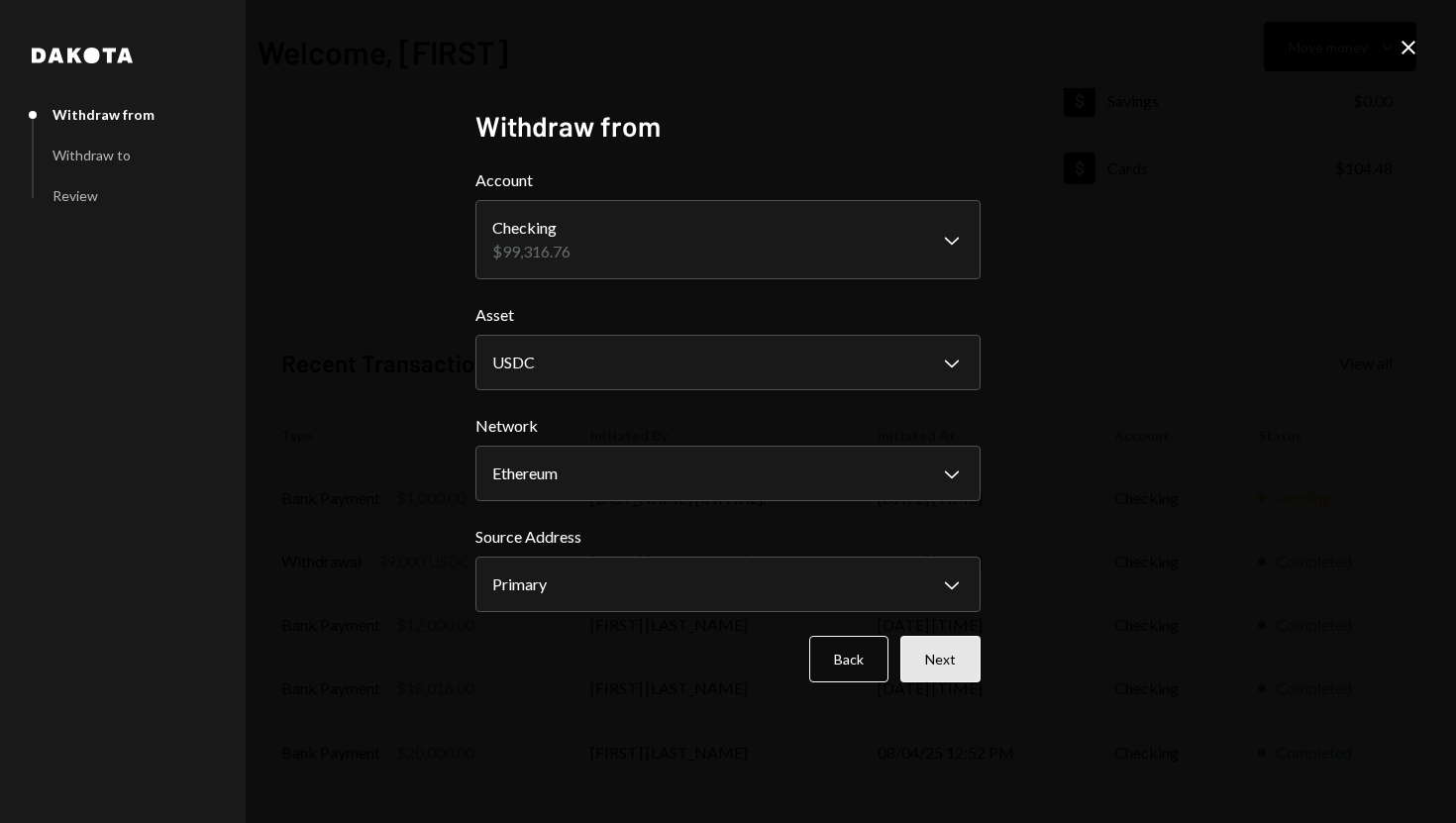 click on "Next" at bounding box center [940, 659] 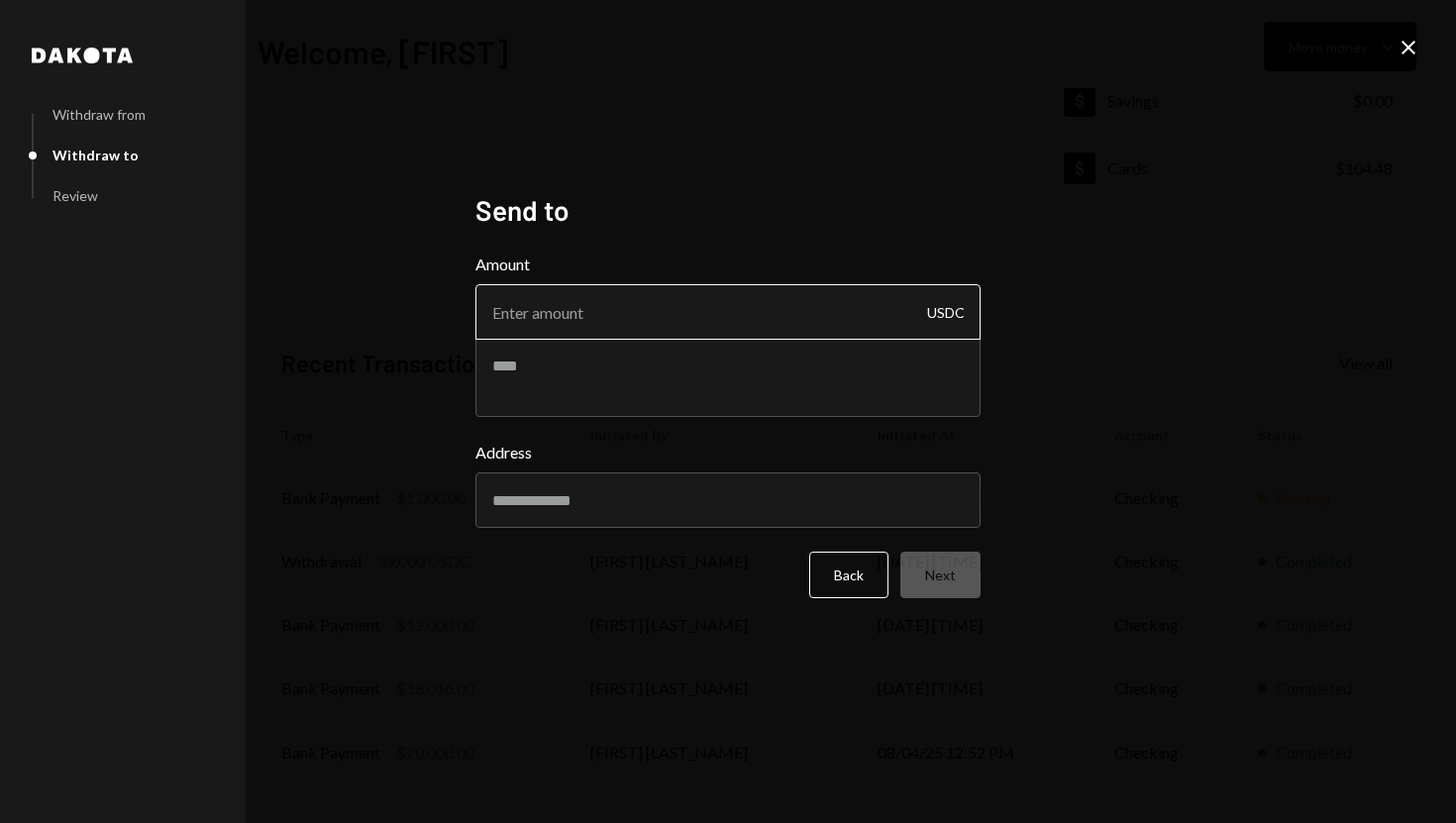 click on "Amount" at bounding box center [728, 312] 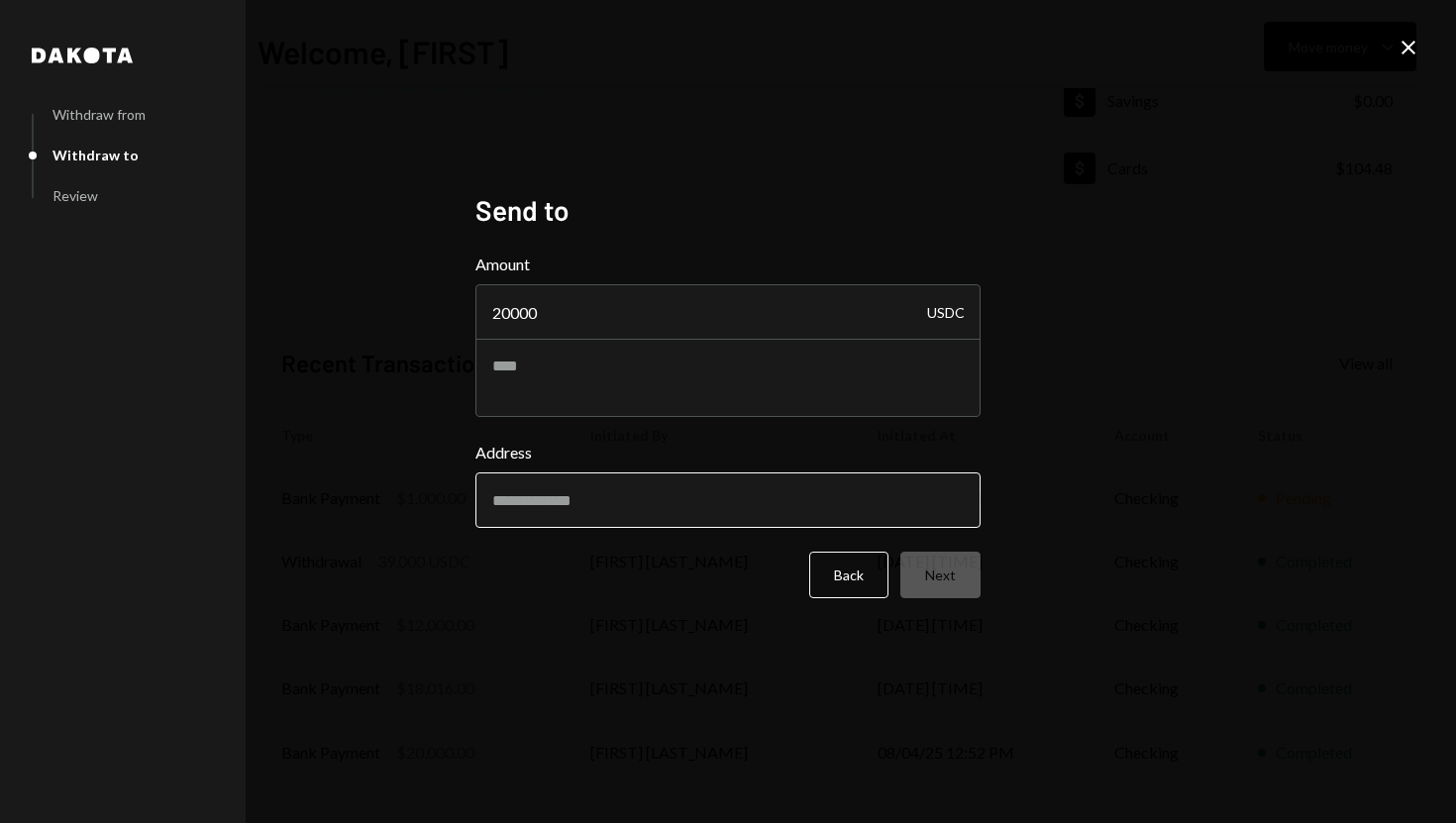 type on "20000" 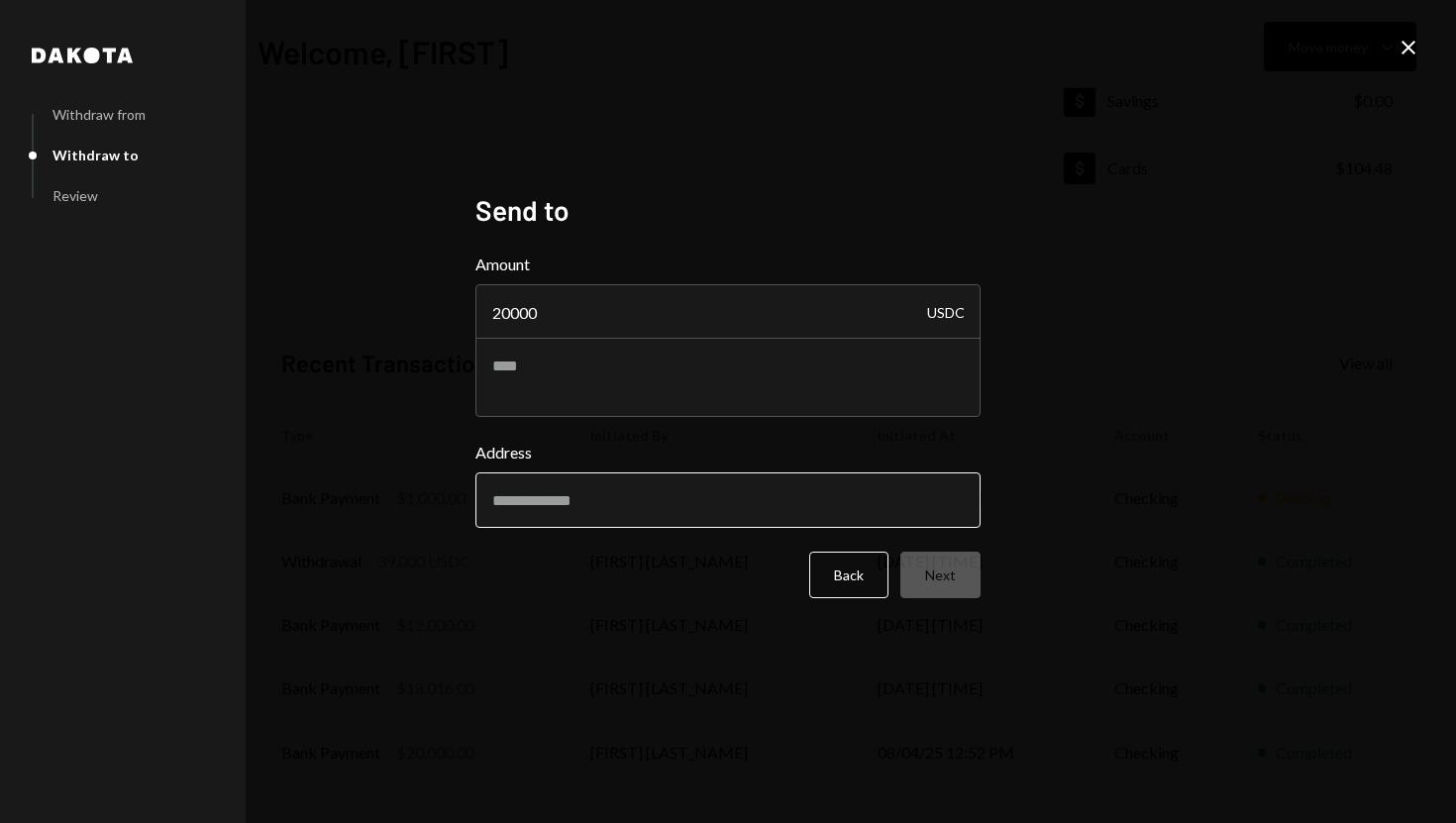 click on "Address" at bounding box center (728, 500) 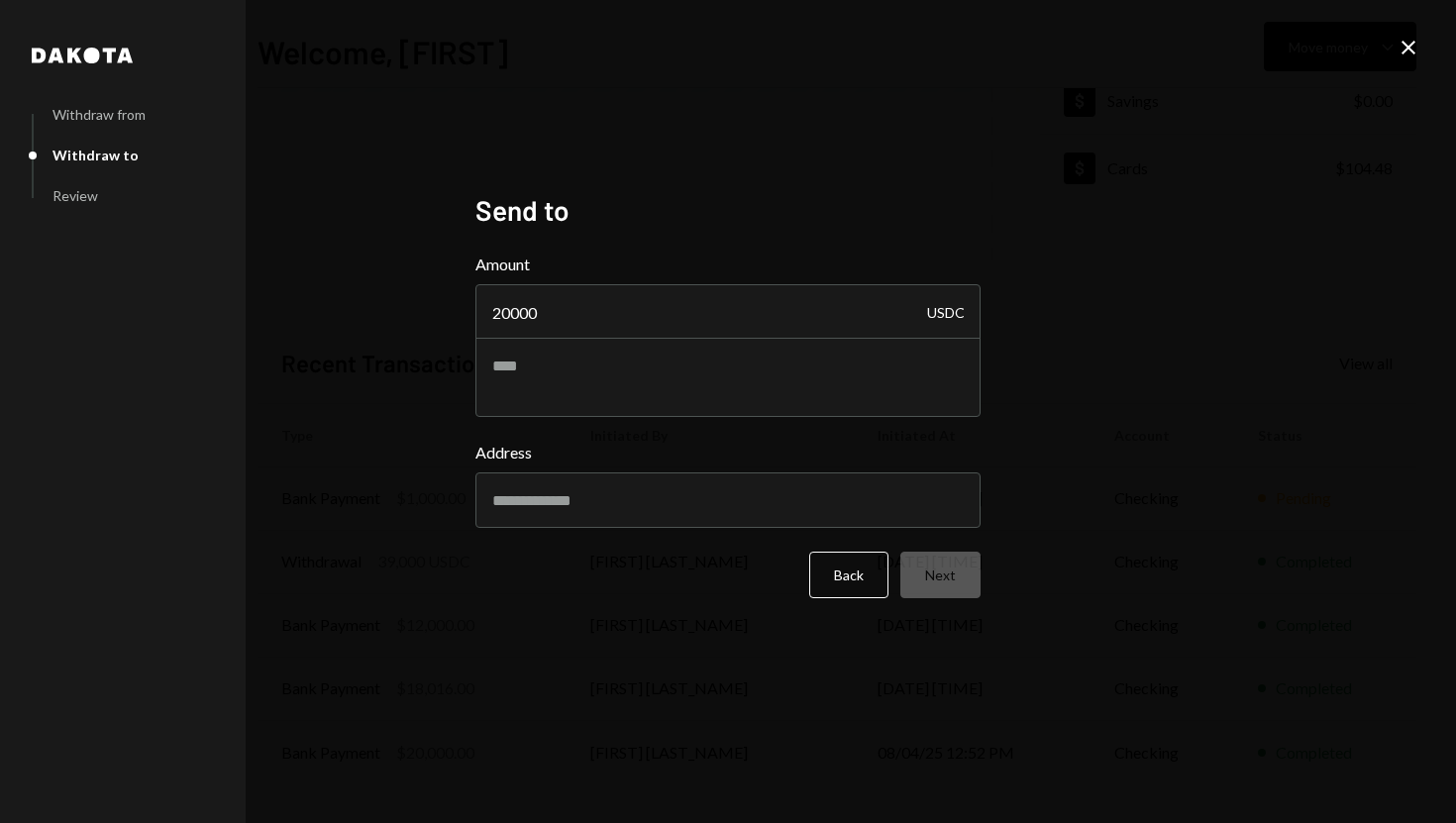 type on "**********" 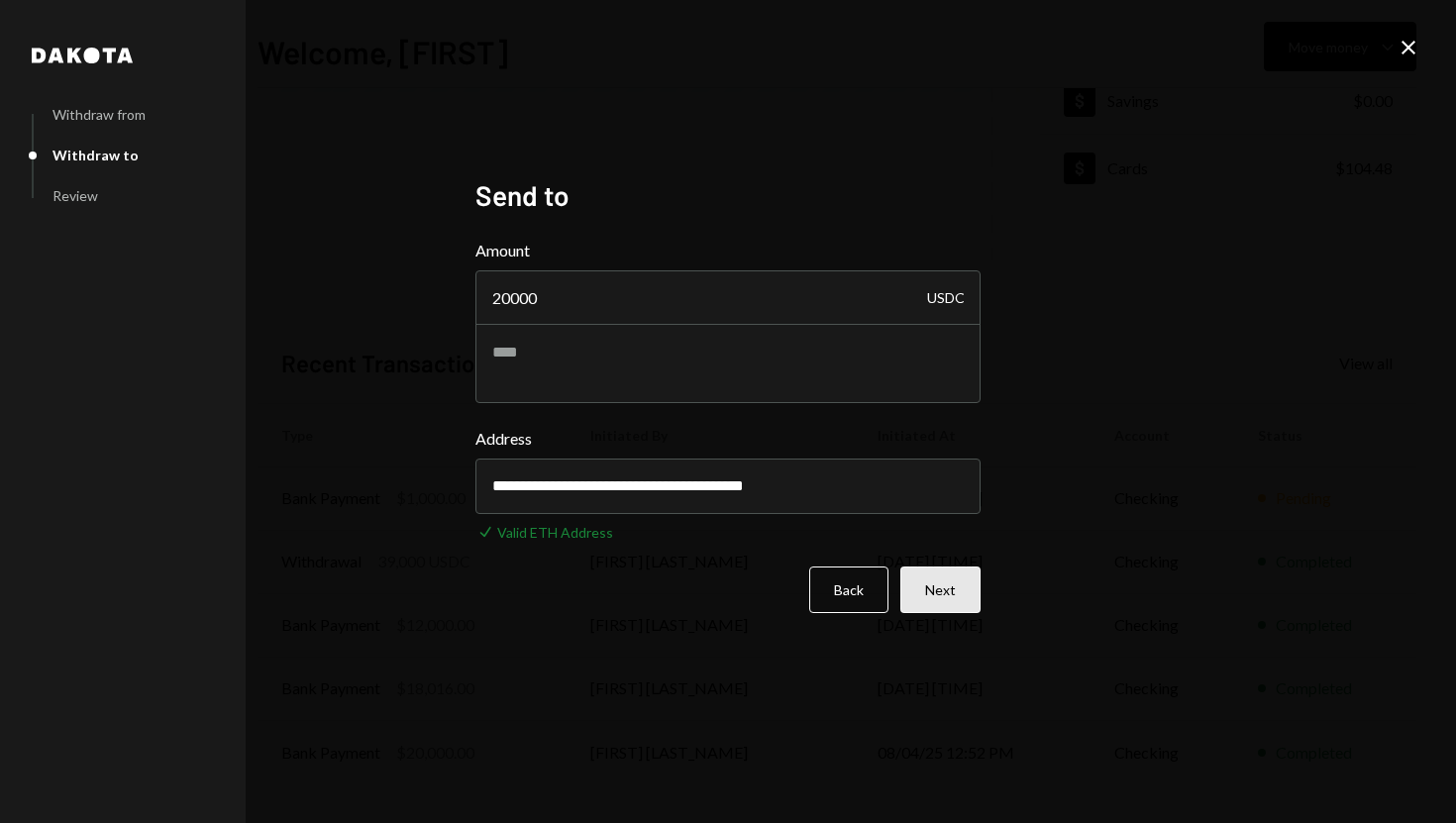 click on "Next" at bounding box center [940, 589] 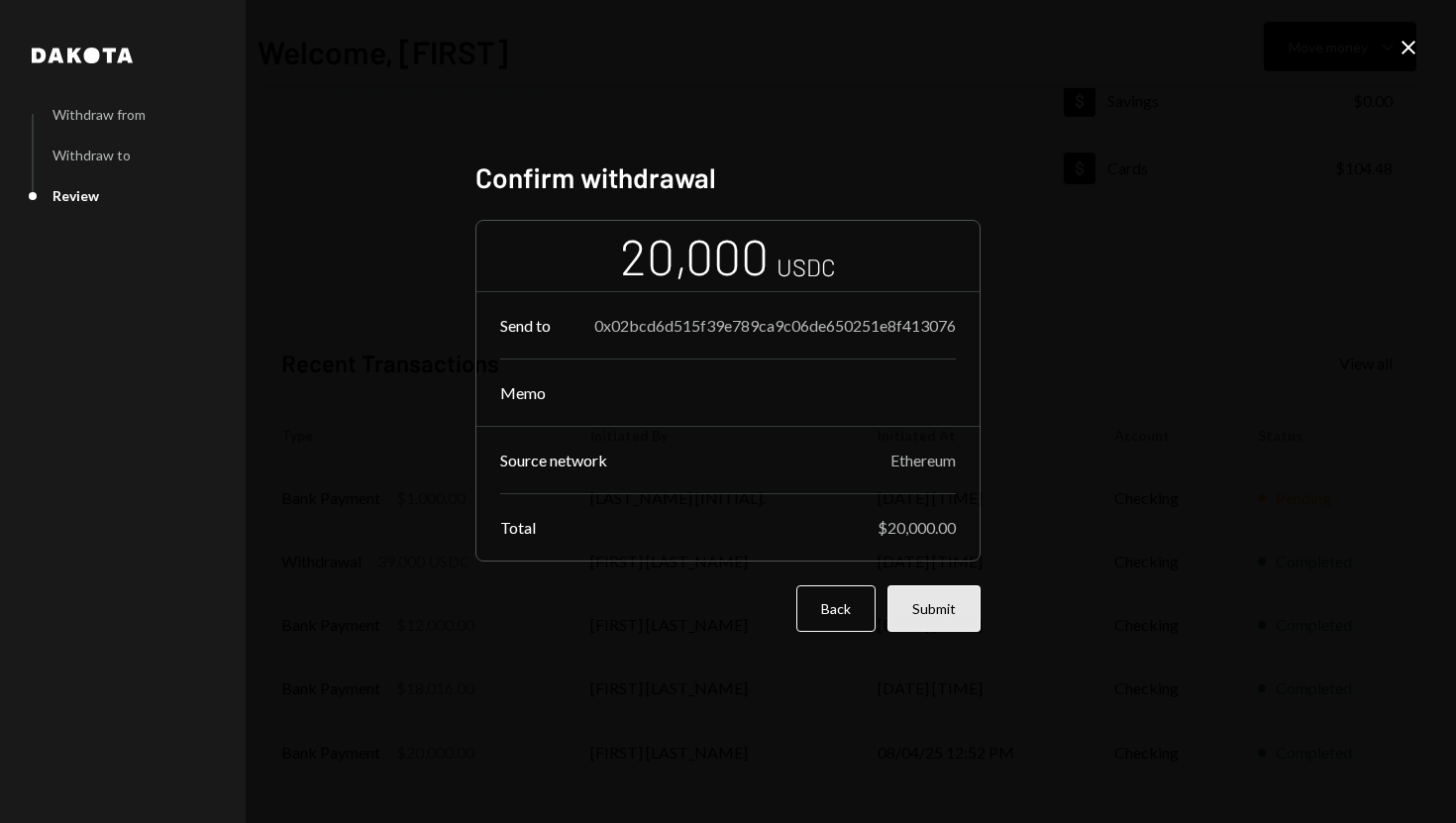 click on "Submit" at bounding box center (934, 608) 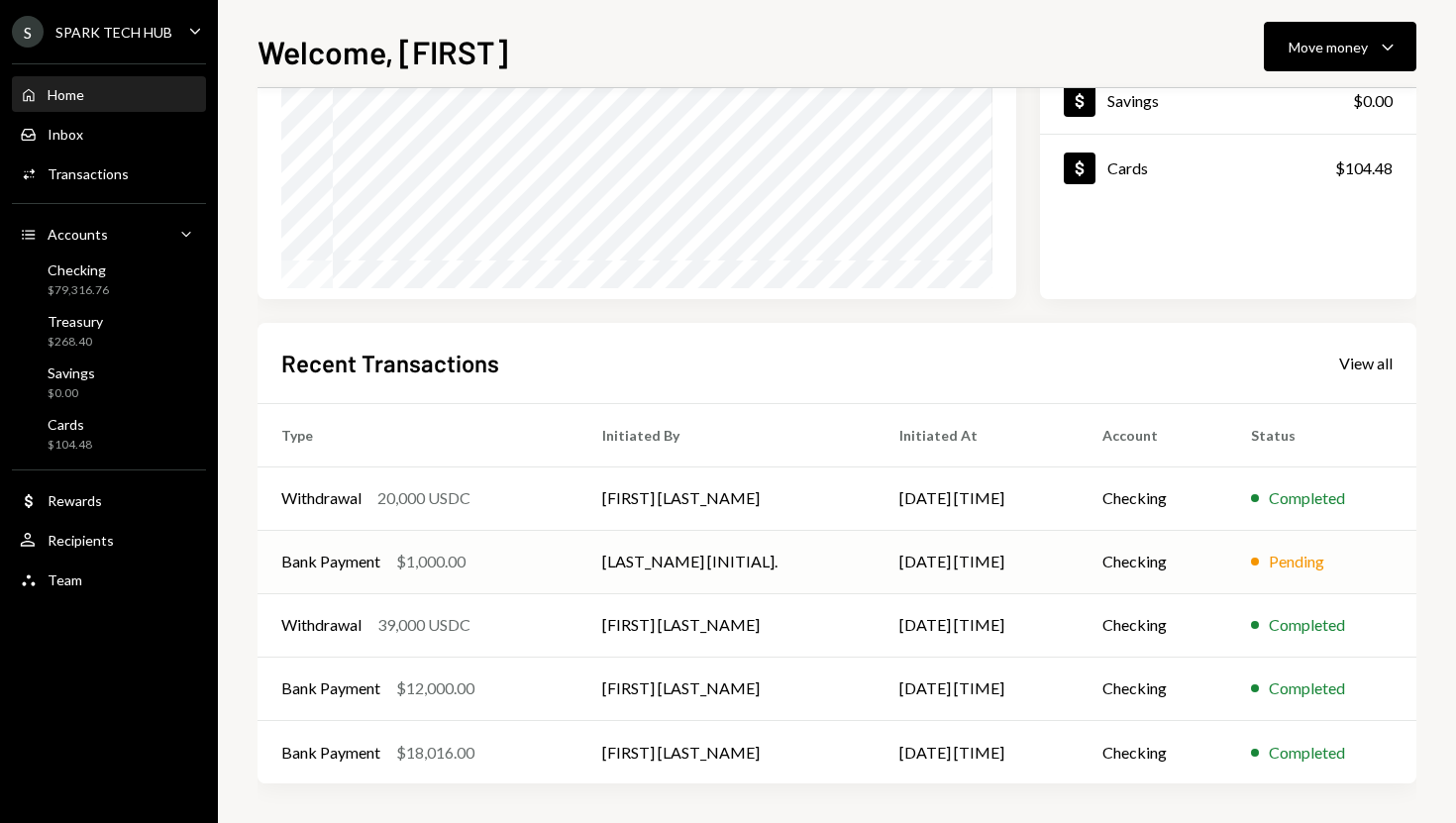 click on "$1,000.00" at bounding box center [431, 562] 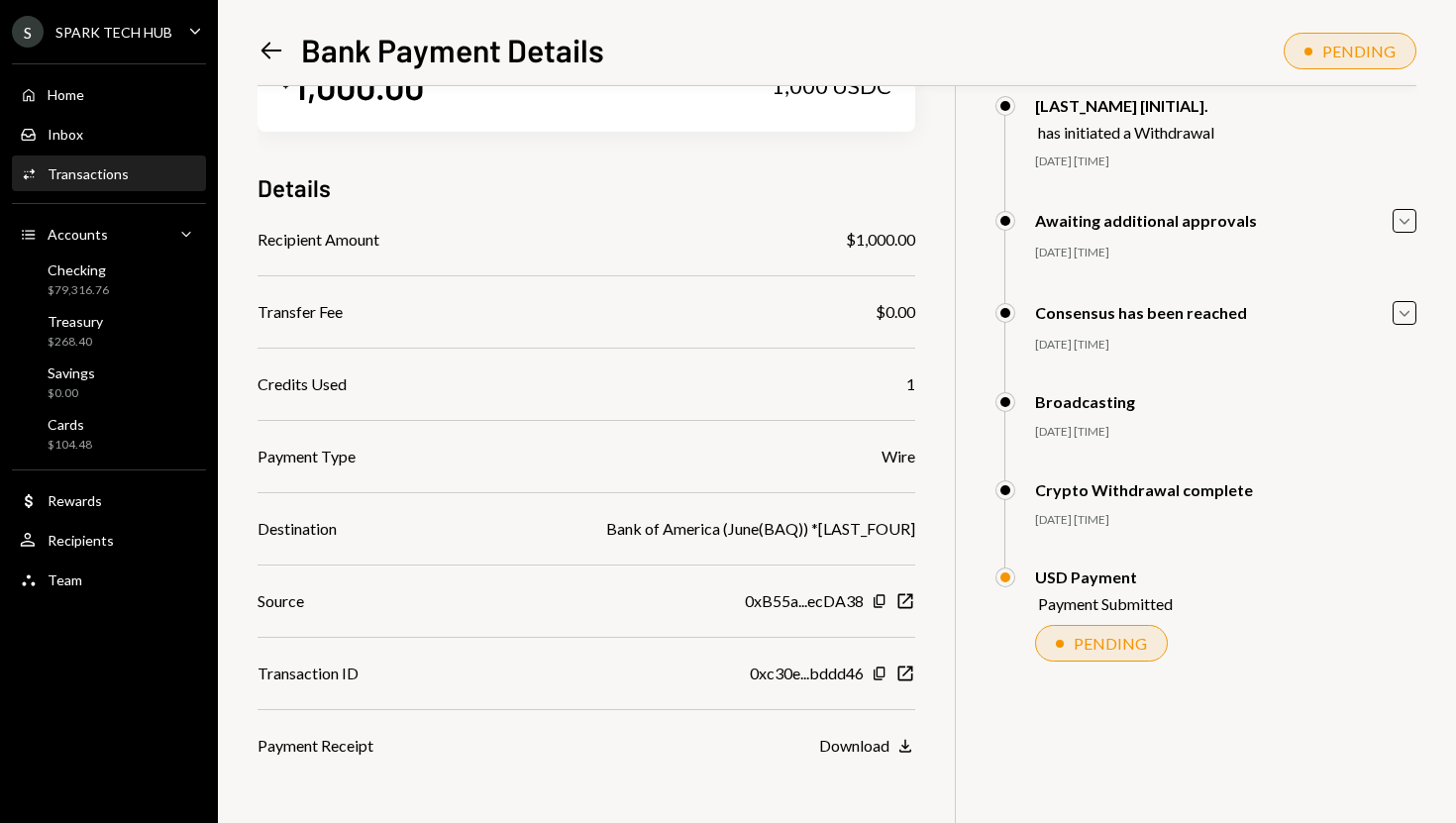scroll, scrollTop: 0, scrollLeft: 0, axis: both 